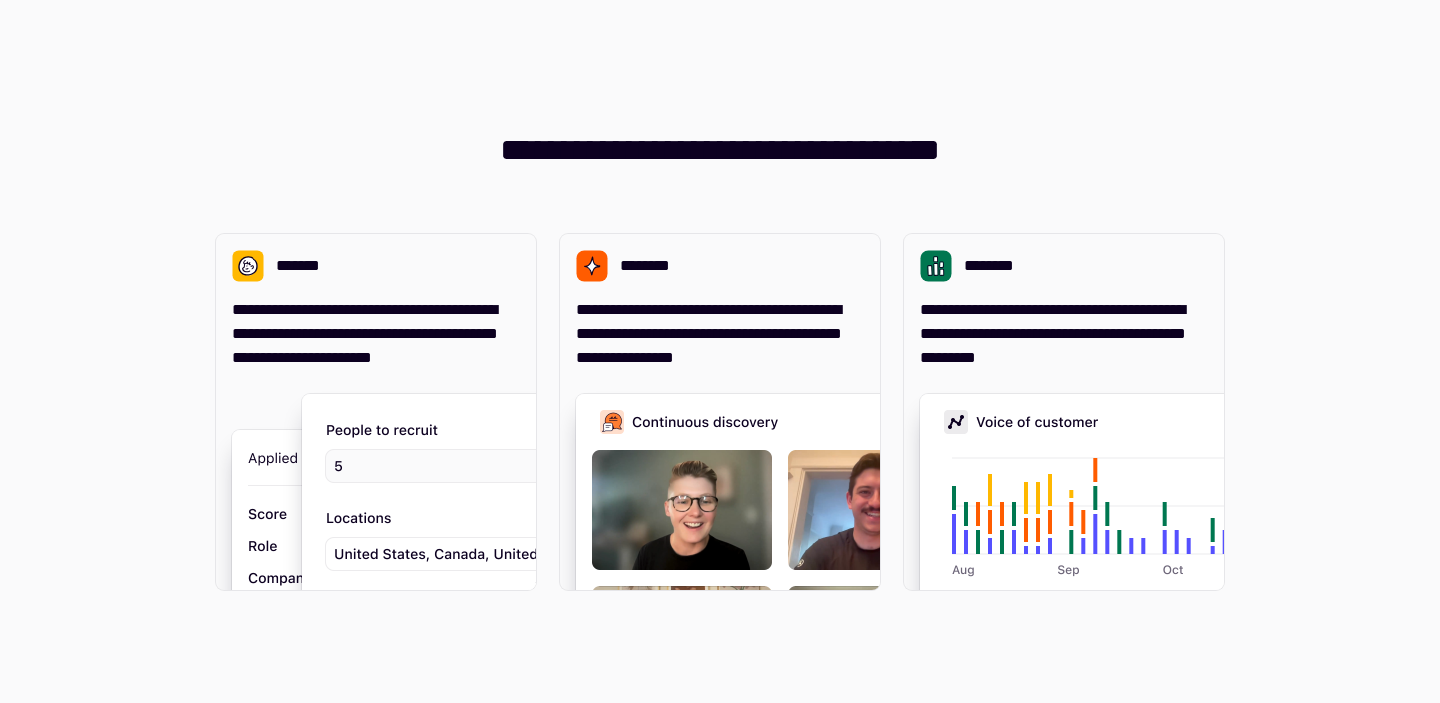 scroll, scrollTop: 0, scrollLeft: 0, axis: both 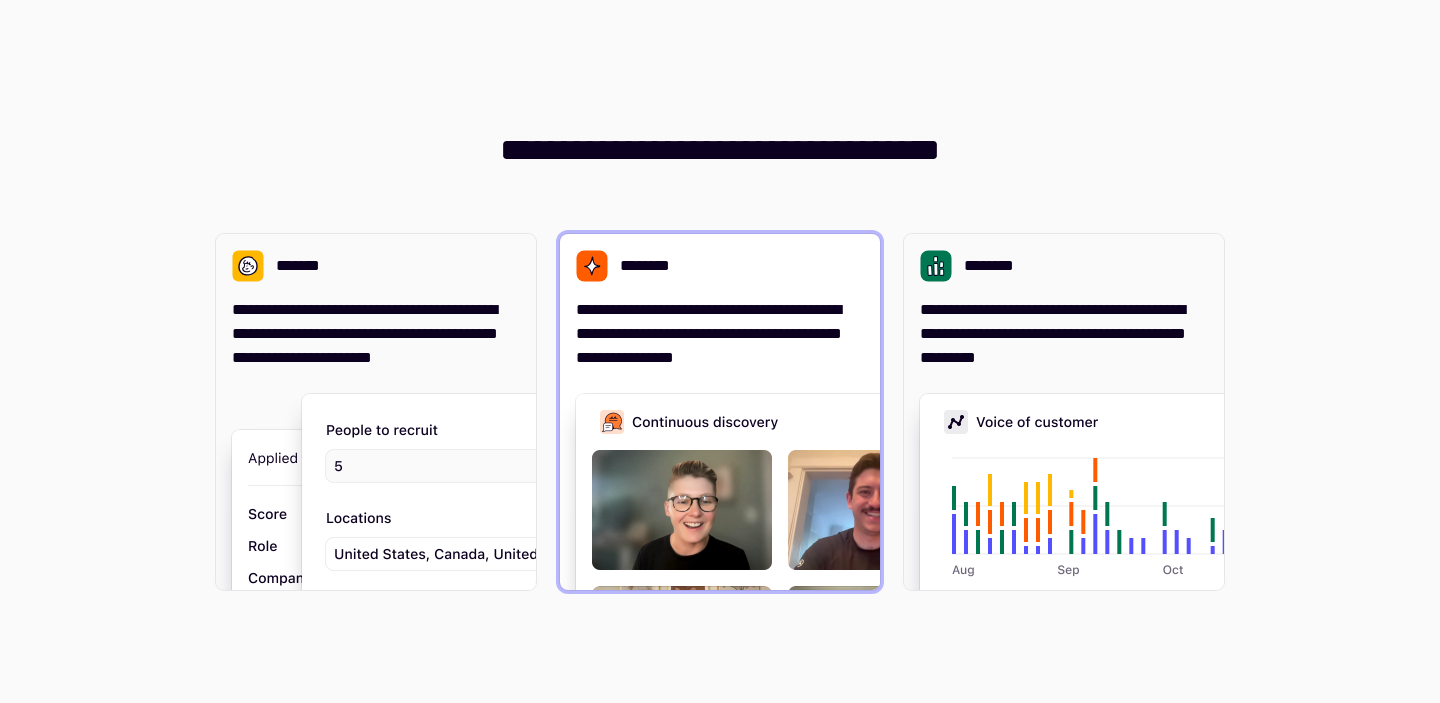 click at bounding box center [876, 594] 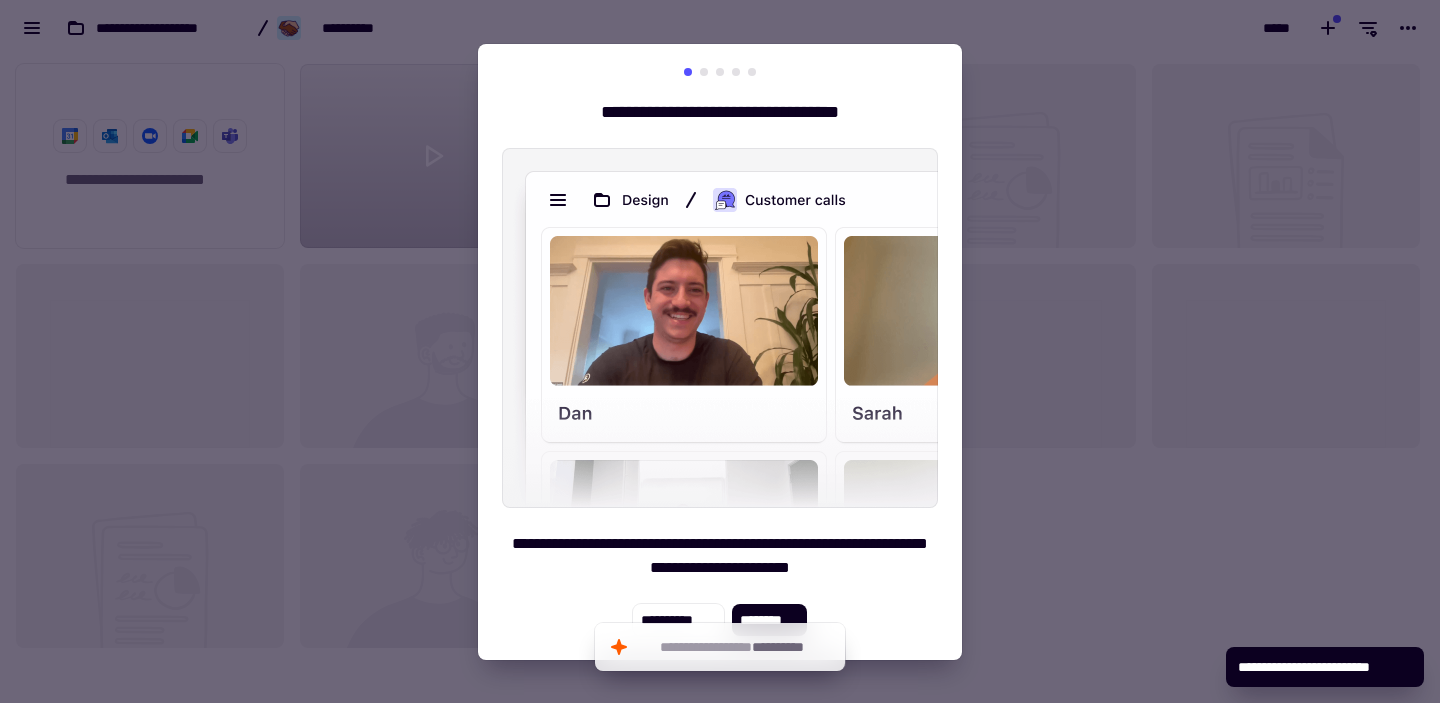 scroll, scrollTop: 1, scrollLeft: 1, axis: both 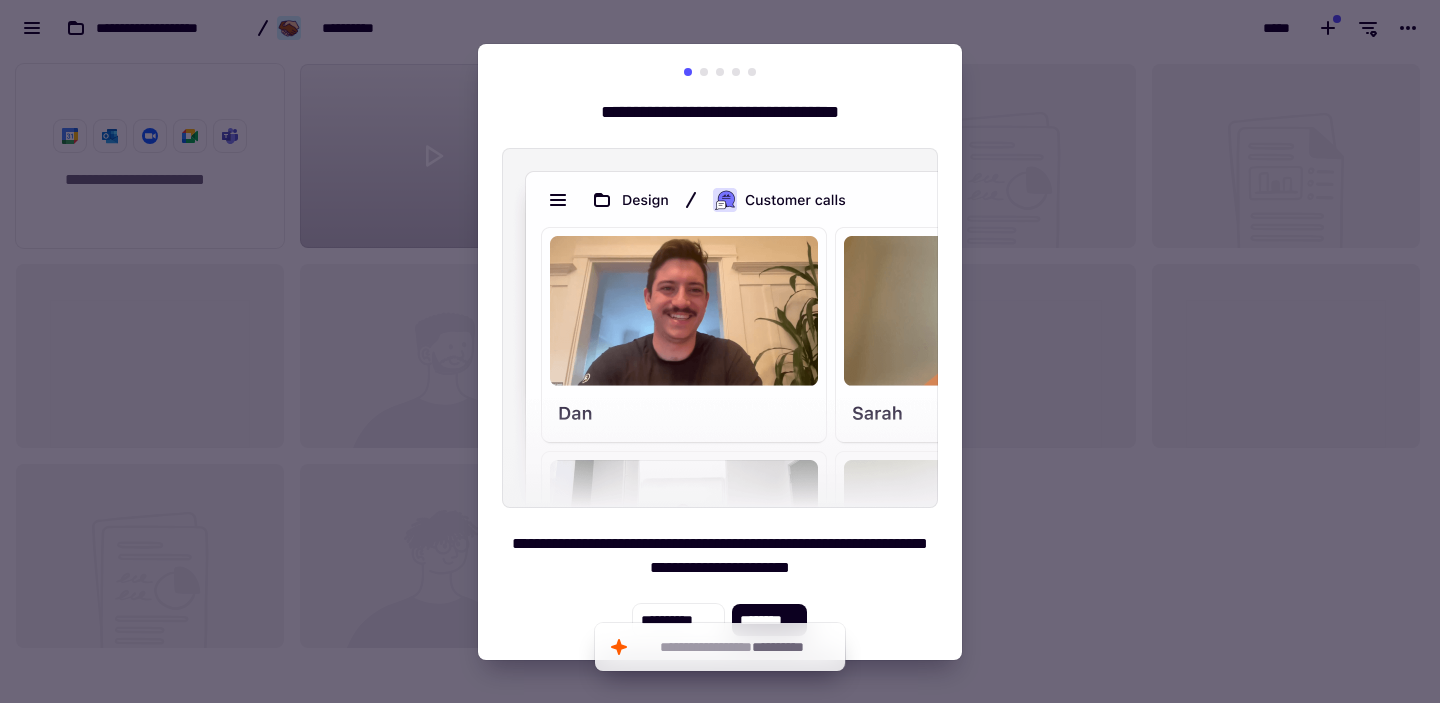 click on "**********" at bounding box center (720, 352) 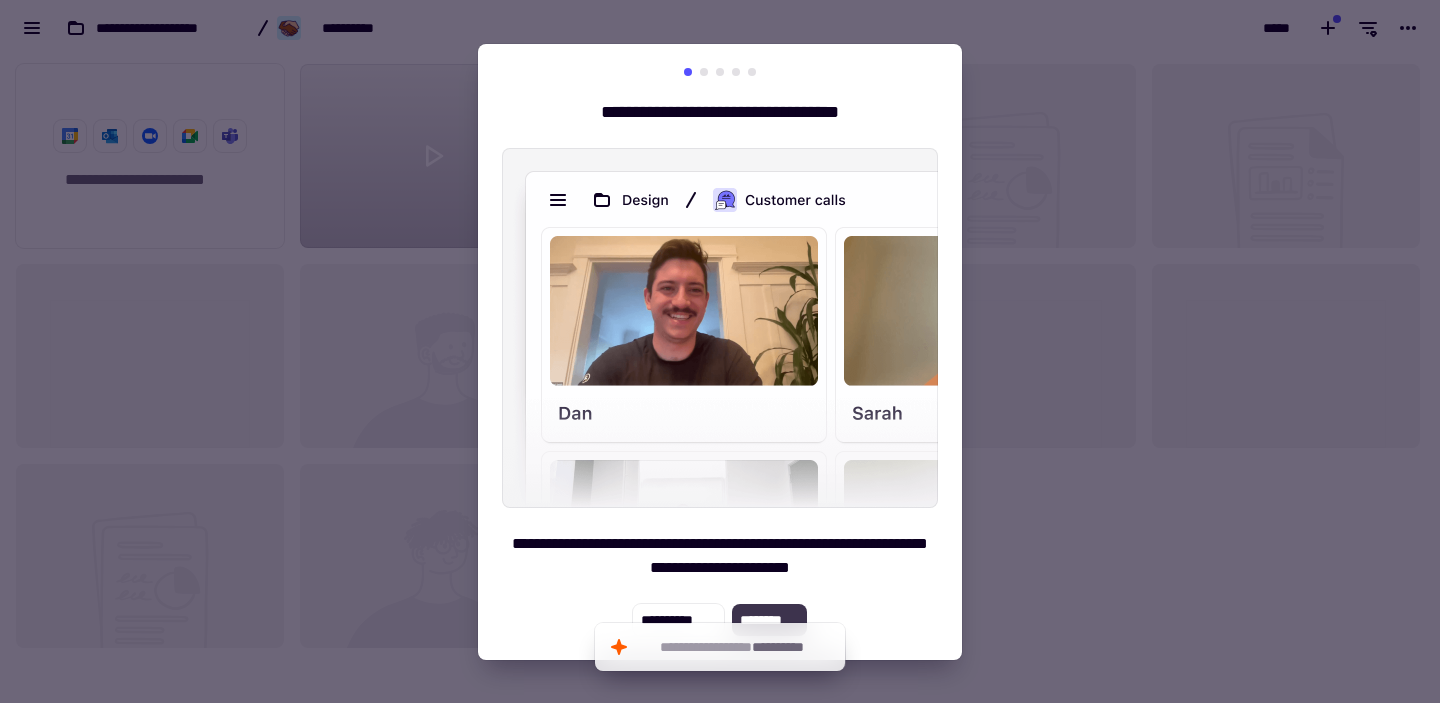 click on "********" 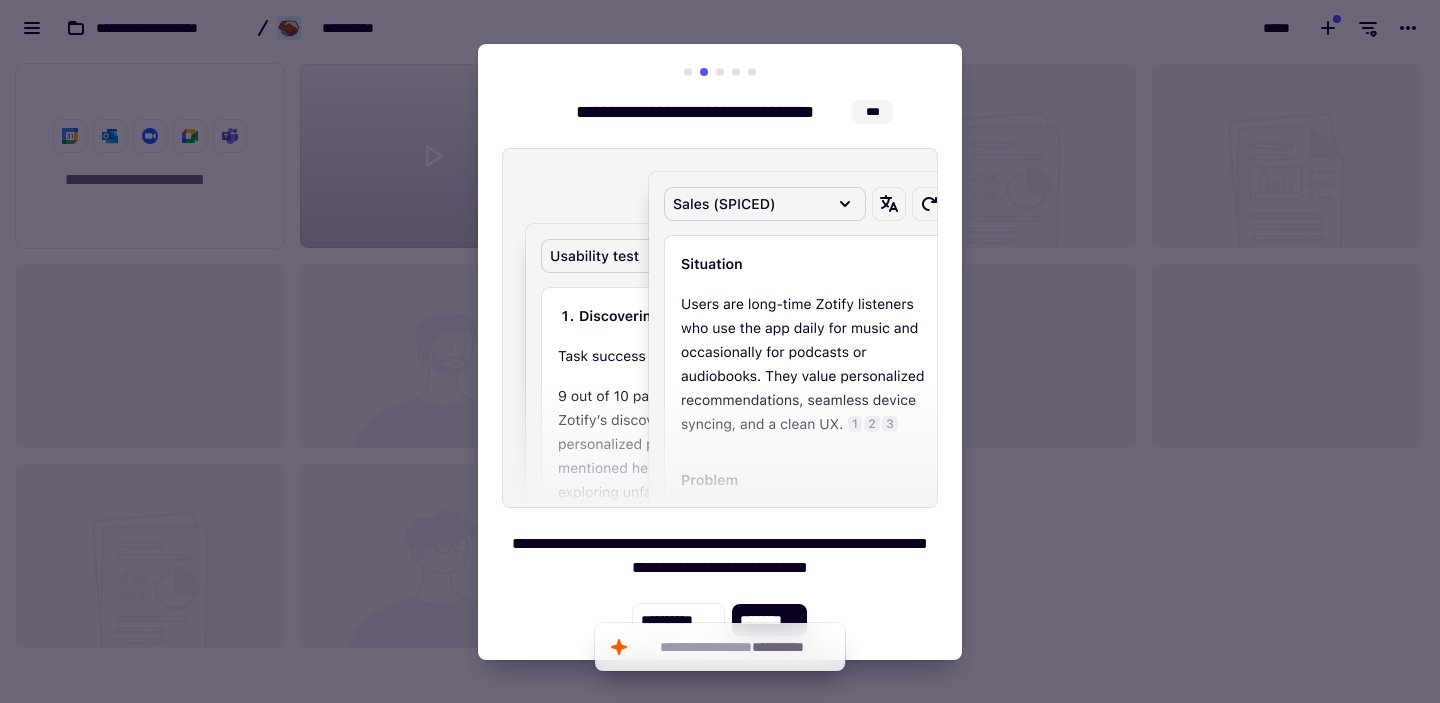 drag, startPoint x: 768, startPoint y: 608, endPoint x: 751, endPoint y: 556, distance: 54.708317 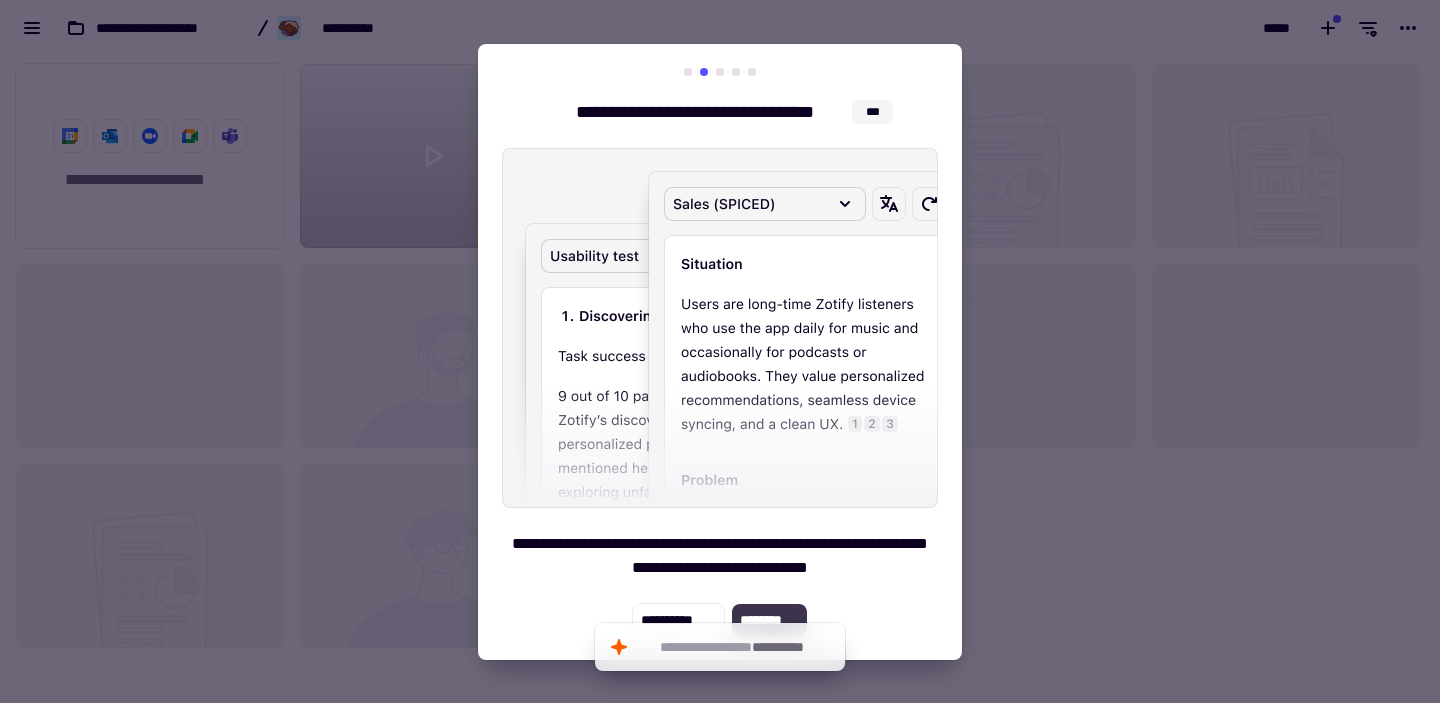 click on "********" 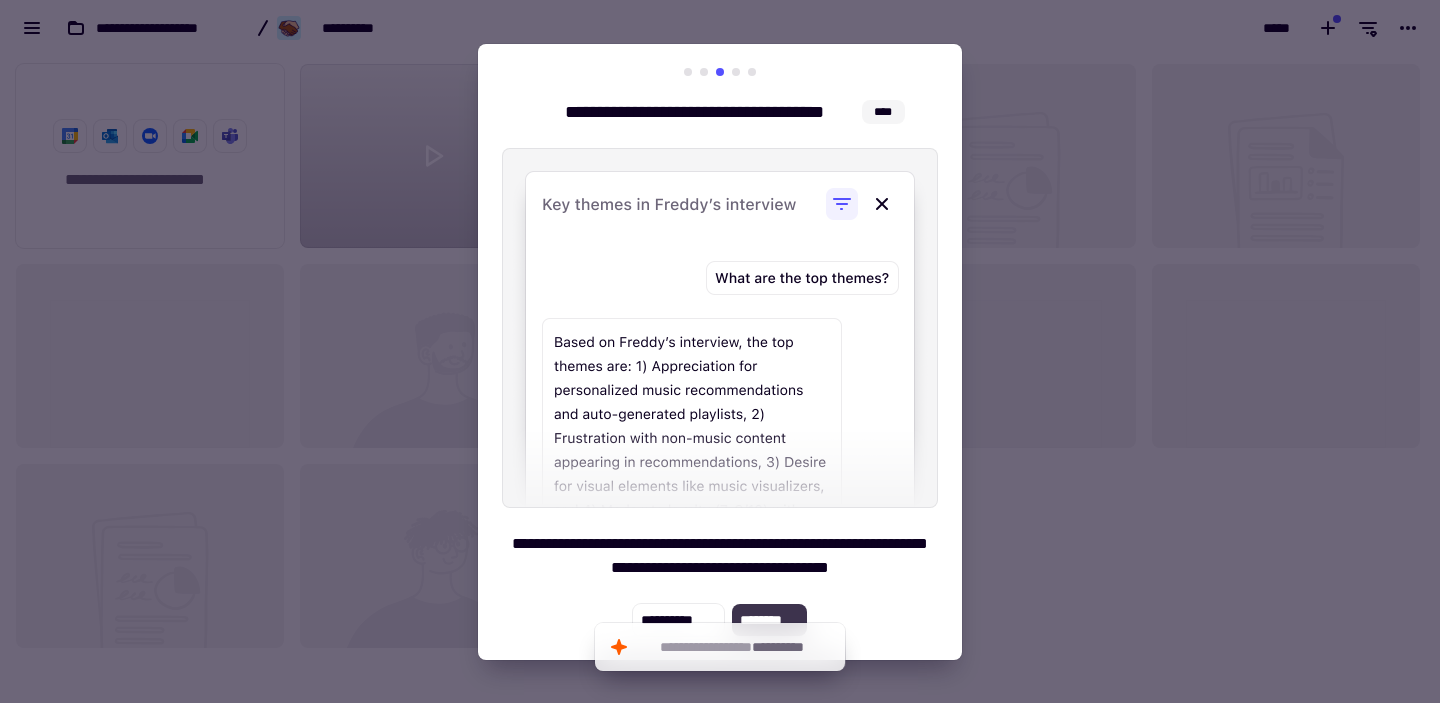 click on "********" 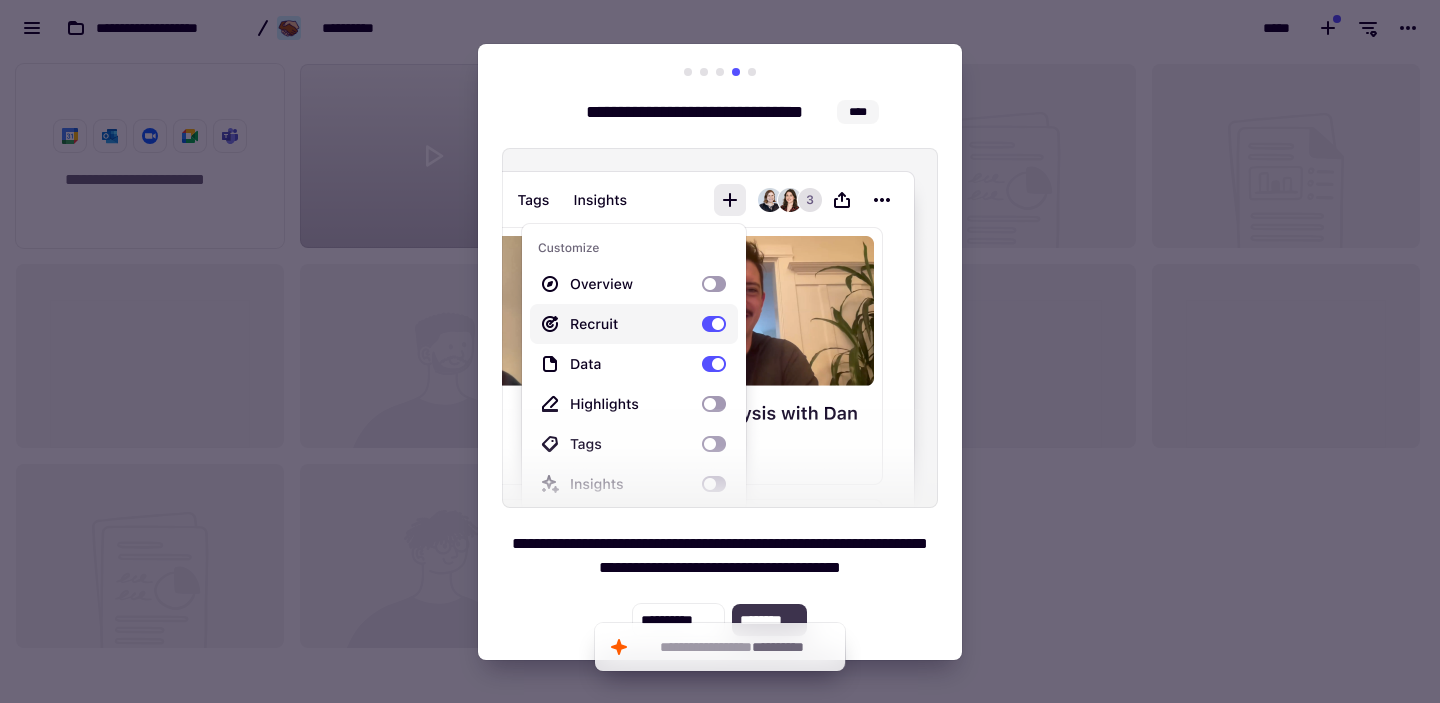 click on "********" 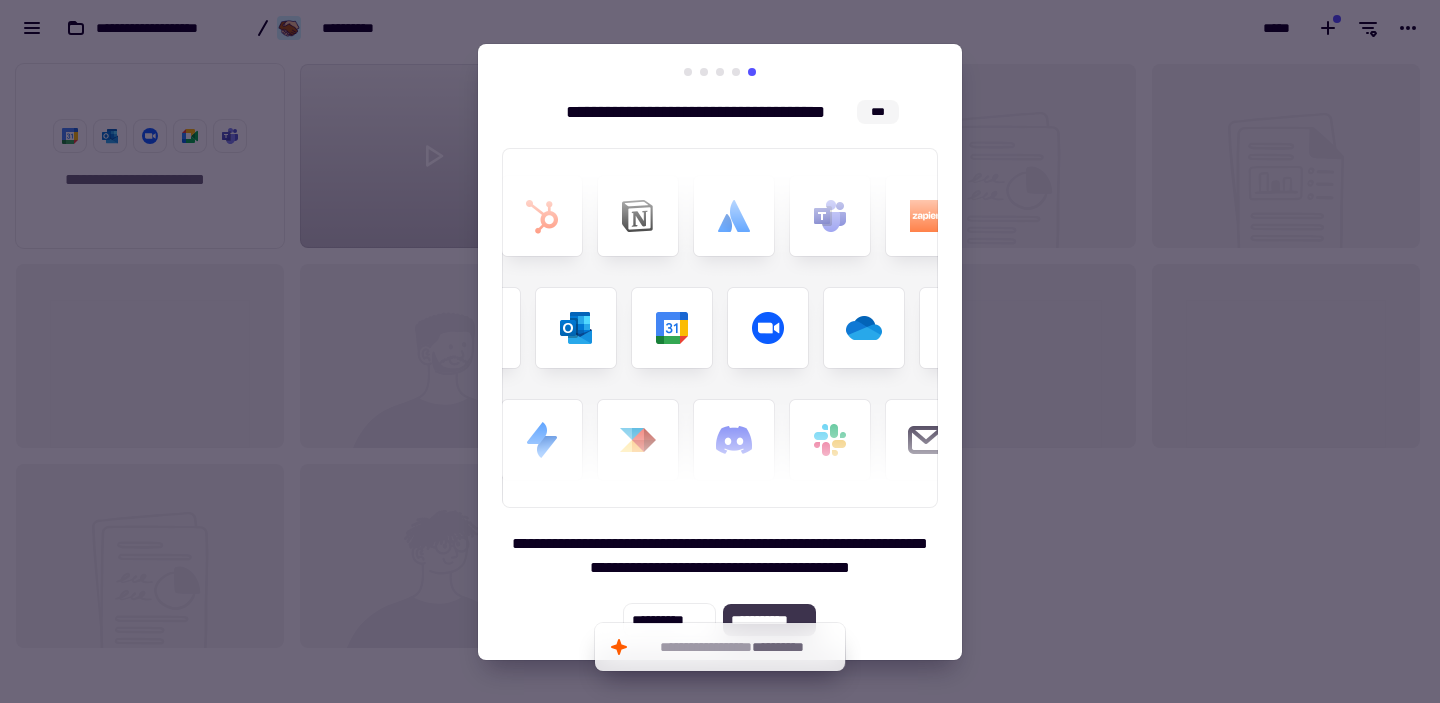 click on "**********" 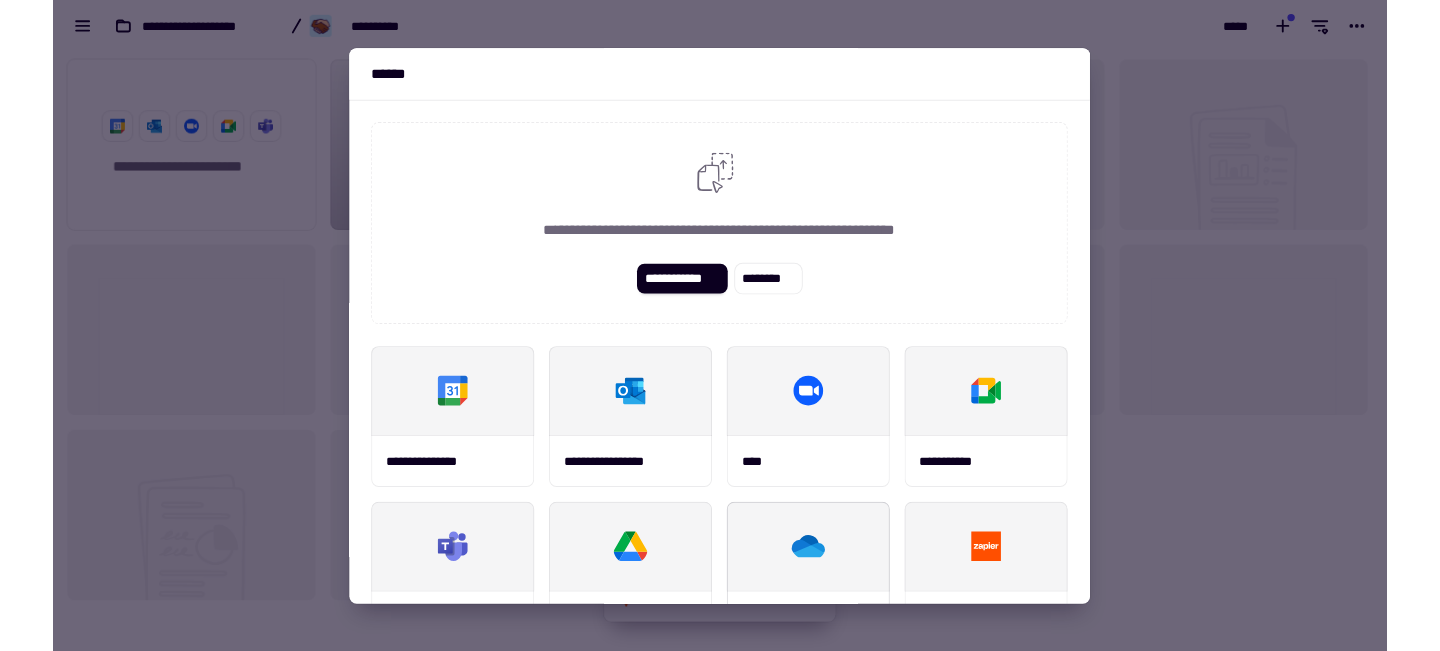 scroll, scrollTop: 595, scrollLeft: 1440, axis: both 